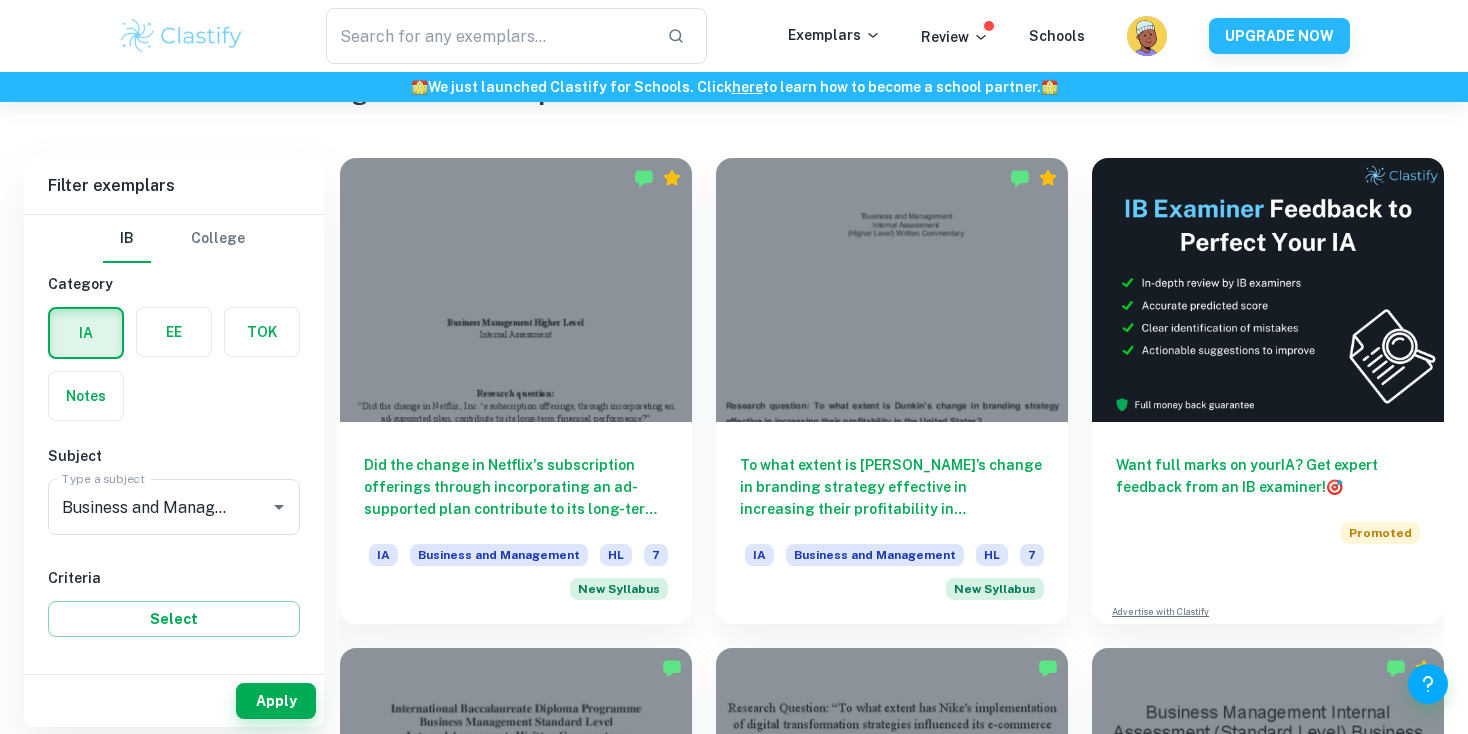 scroll, scrollTop: 519, scrollLeft: 0, axis: vertical 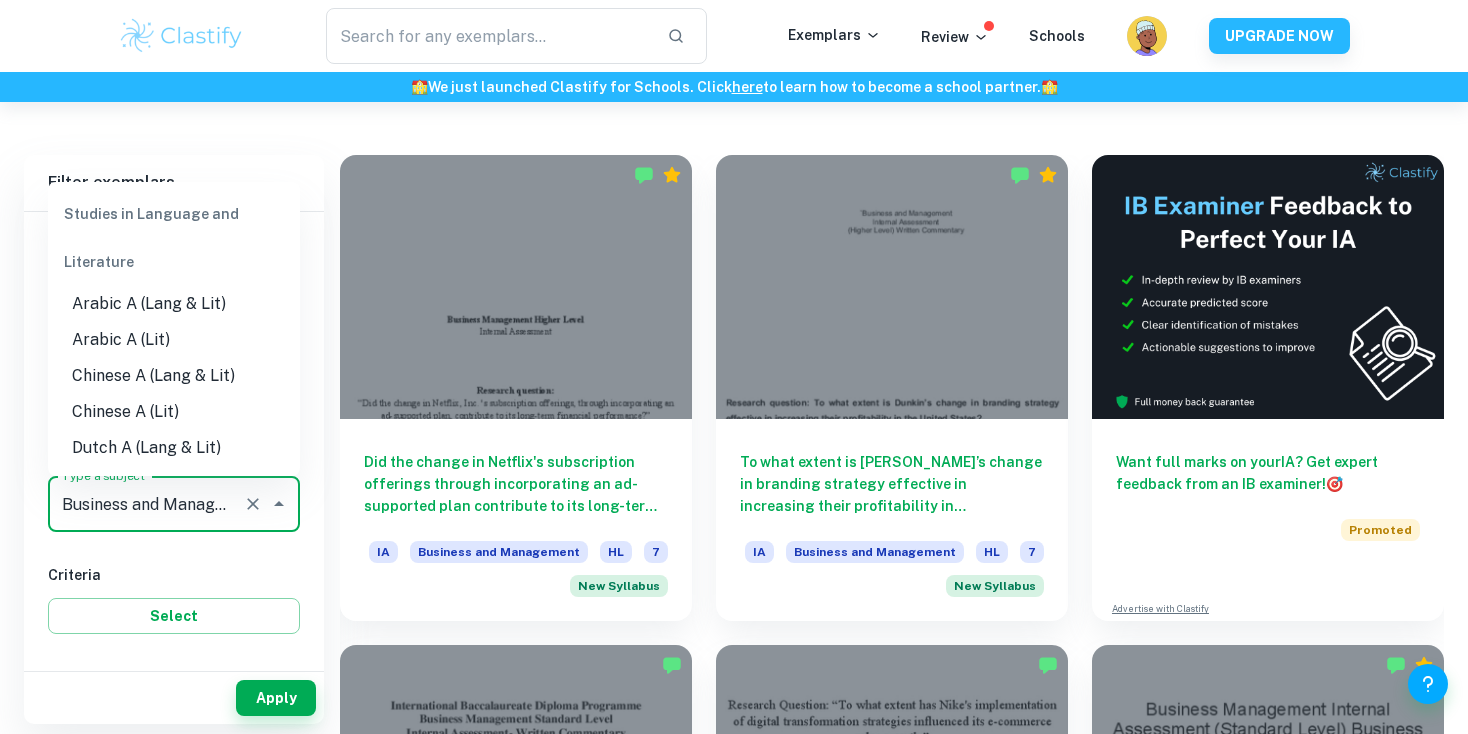 click on "Business and Management" at bounding box center (146, 504) 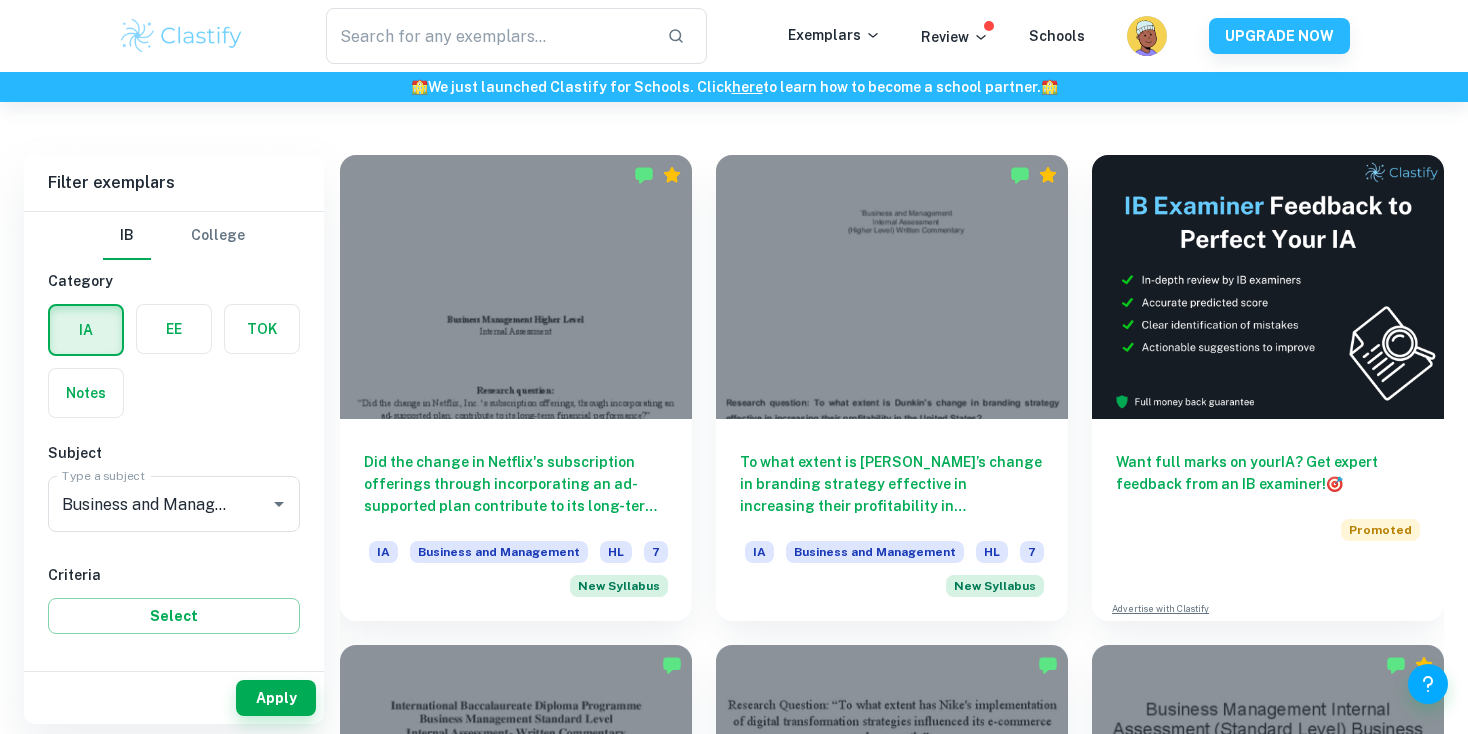 click on "IB College Category IA EE TOK Notes Subject Type a subject Business and Management Type a subject Criteria Select Grade 7 6 5 4 3 2 1 Level HL SL Session [DATE] [DATE] [DATE] [DATE] [DATE] [DATE] [DATE] [DATE] [DATE] [DATE] Other" at bounding box center (174, 790) 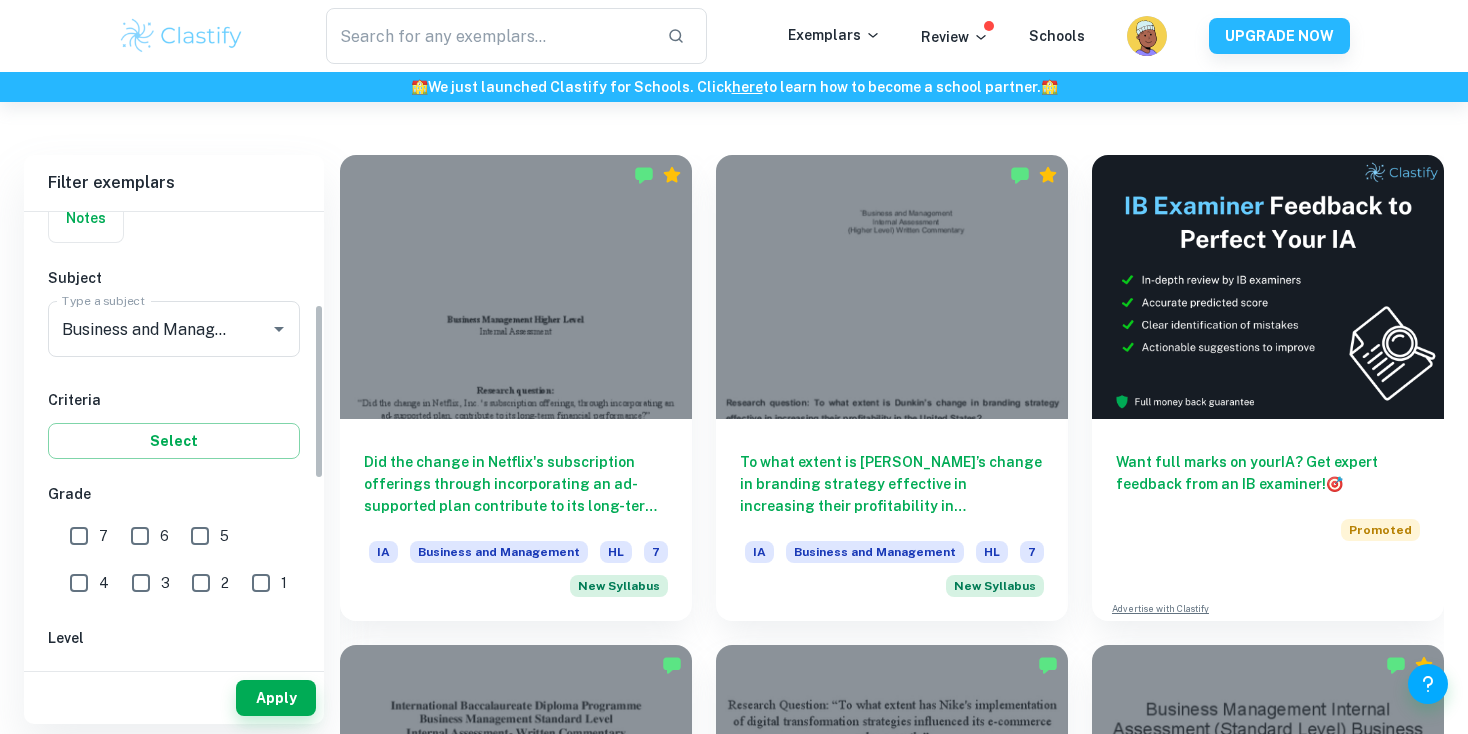 scroll, scrollTop: 350, scrollLeft: 0, axis: vertical 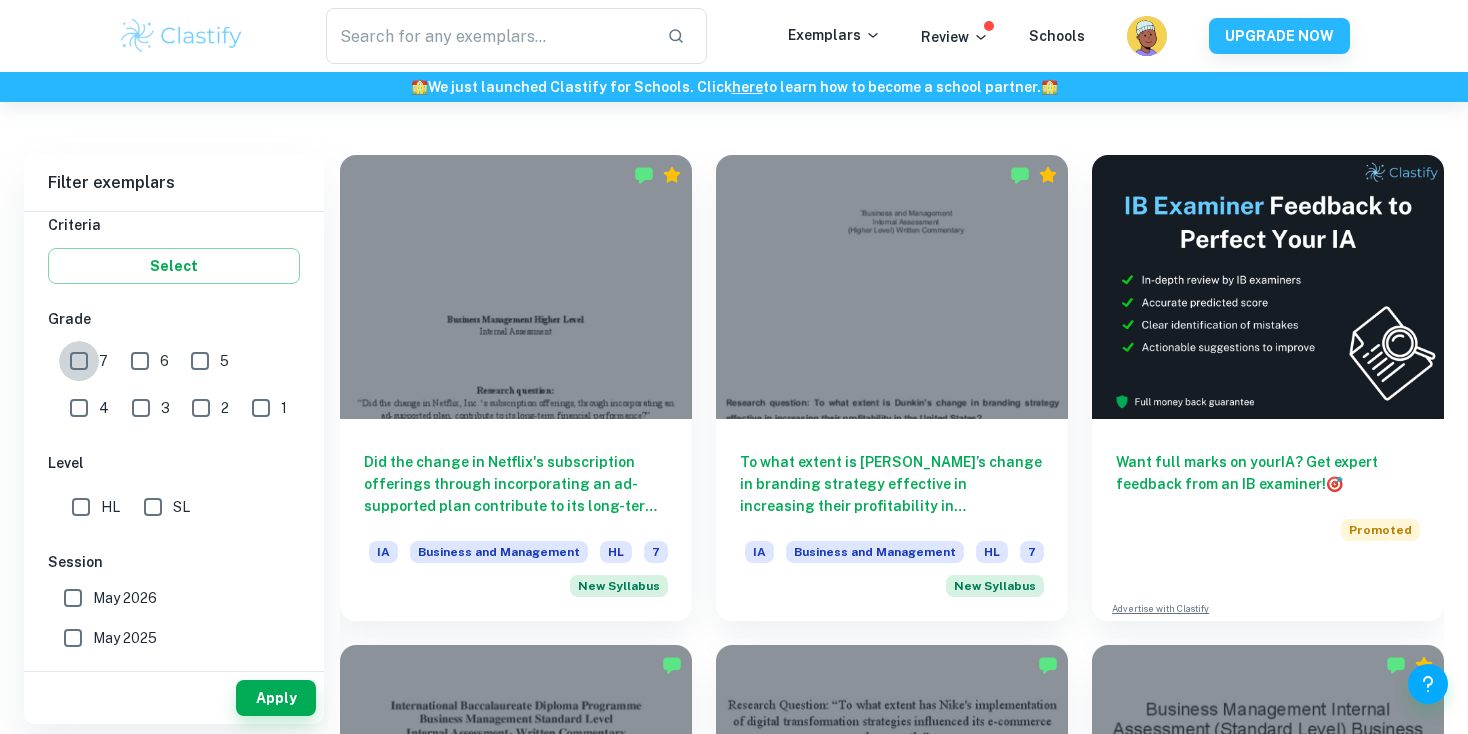 click on "7" at bounding box center (79, 361) 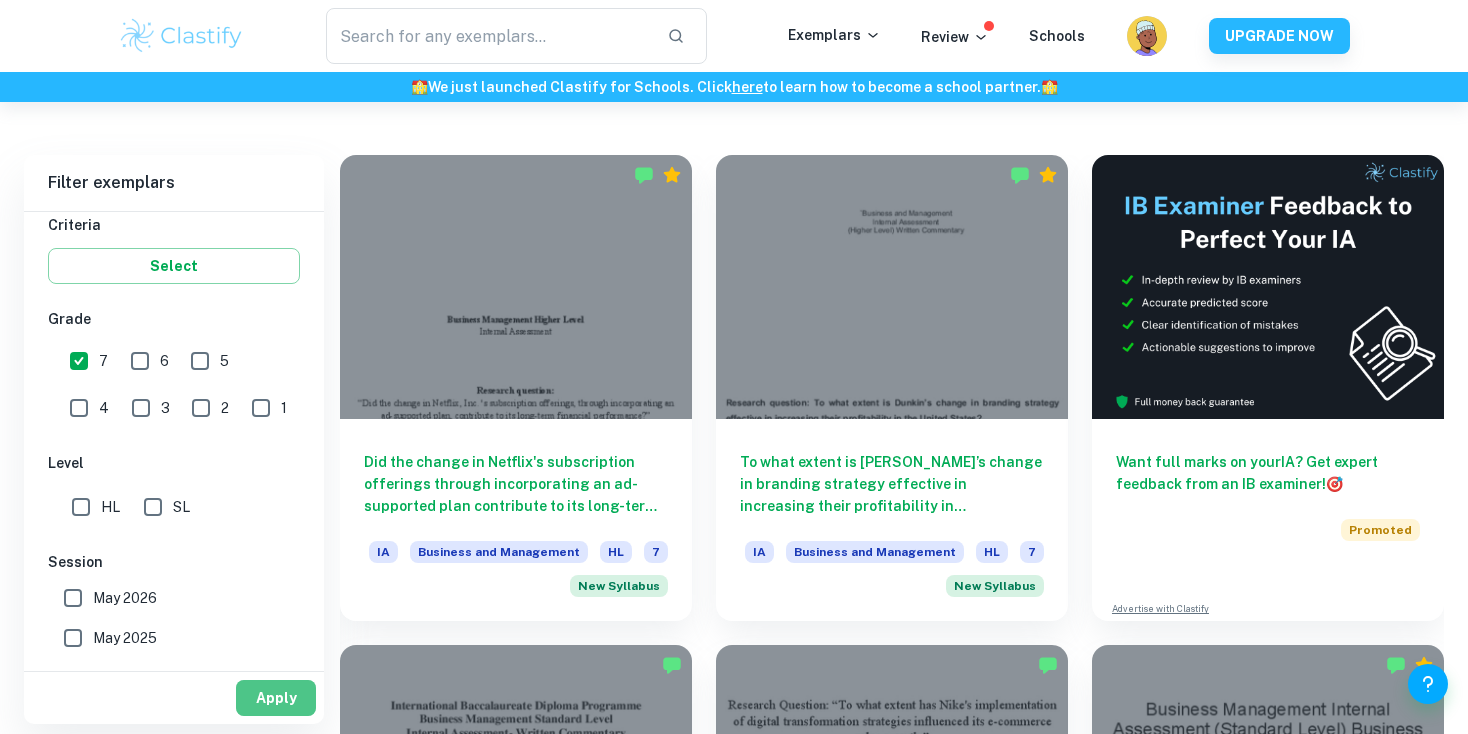 click on "Apply" at bounding box center [276, 698] 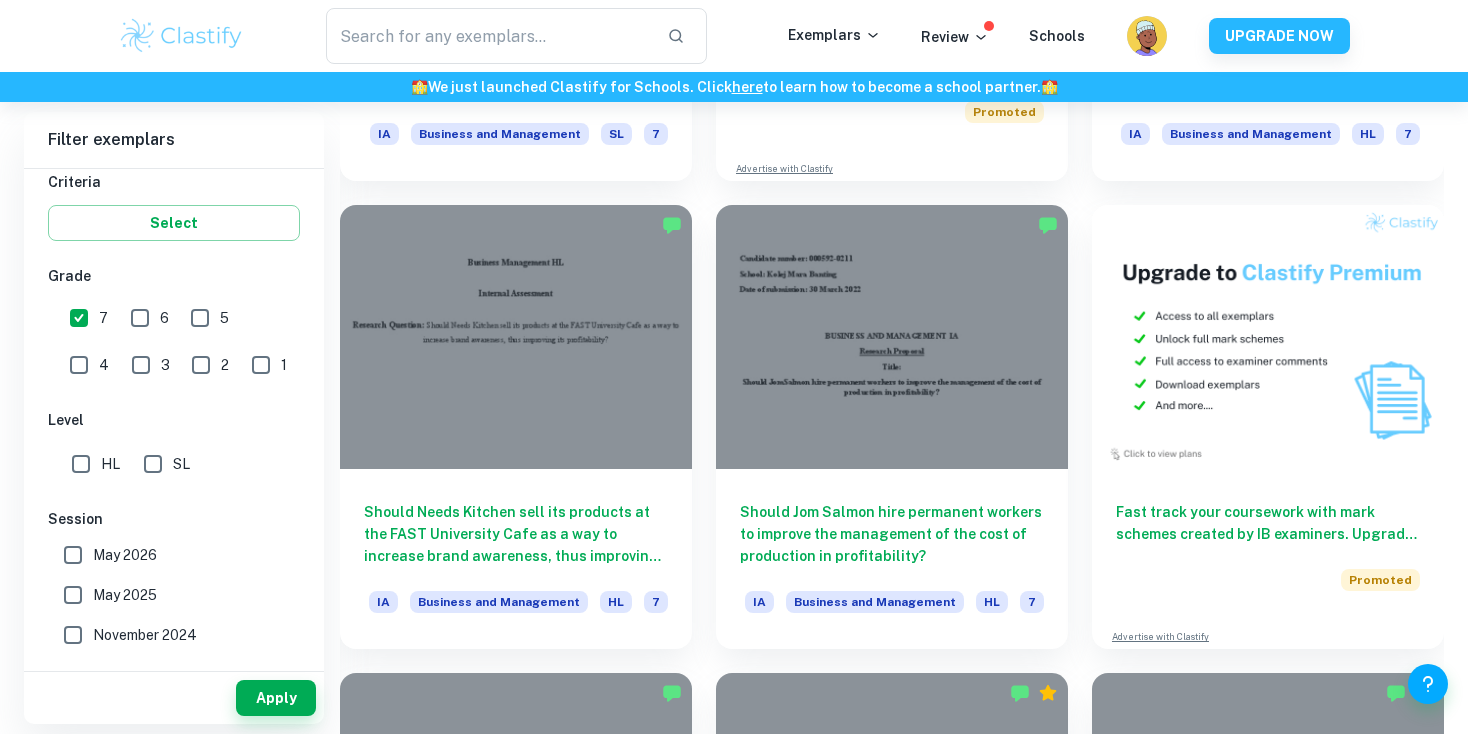 scroll, scrollTop: 6306, scrollLeft: 0, axis: vertical 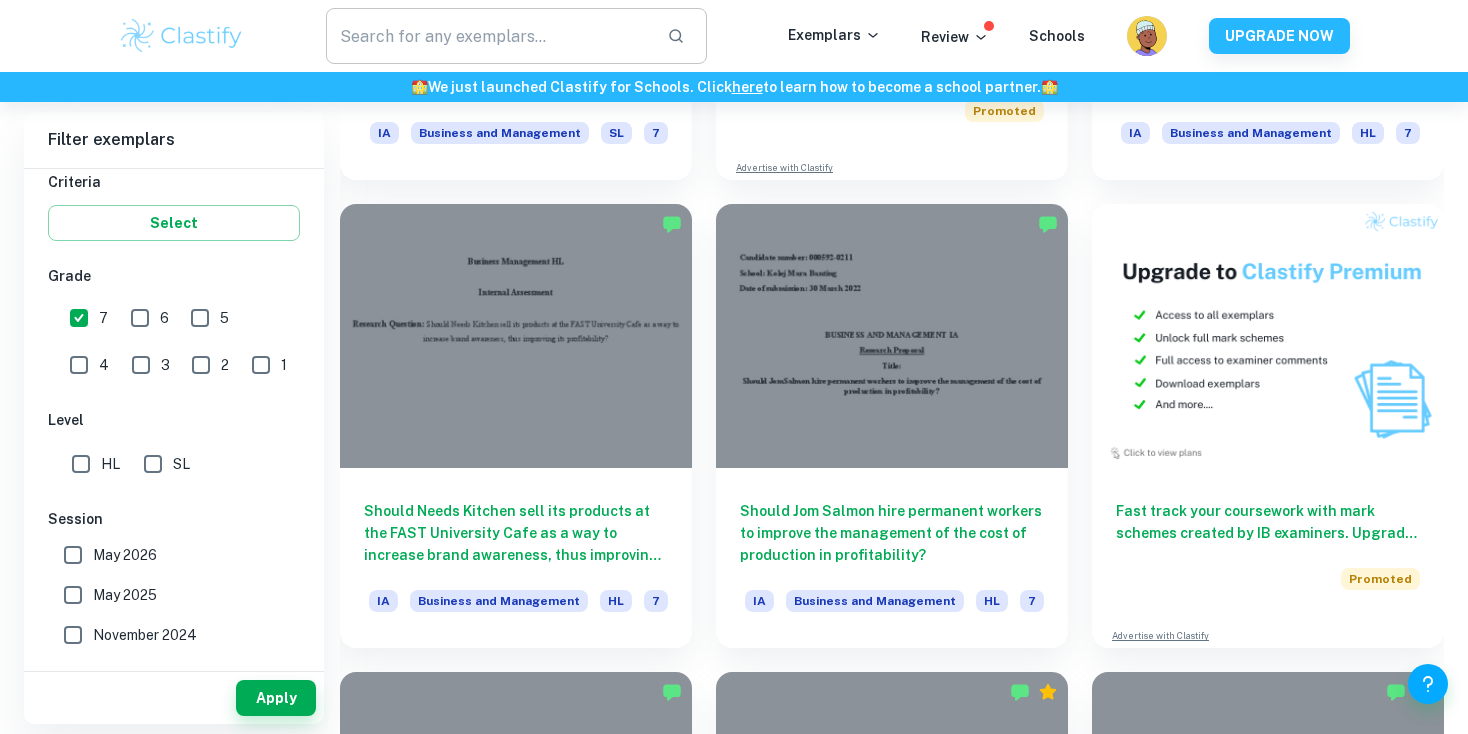 click at bounding box center (488, 36) 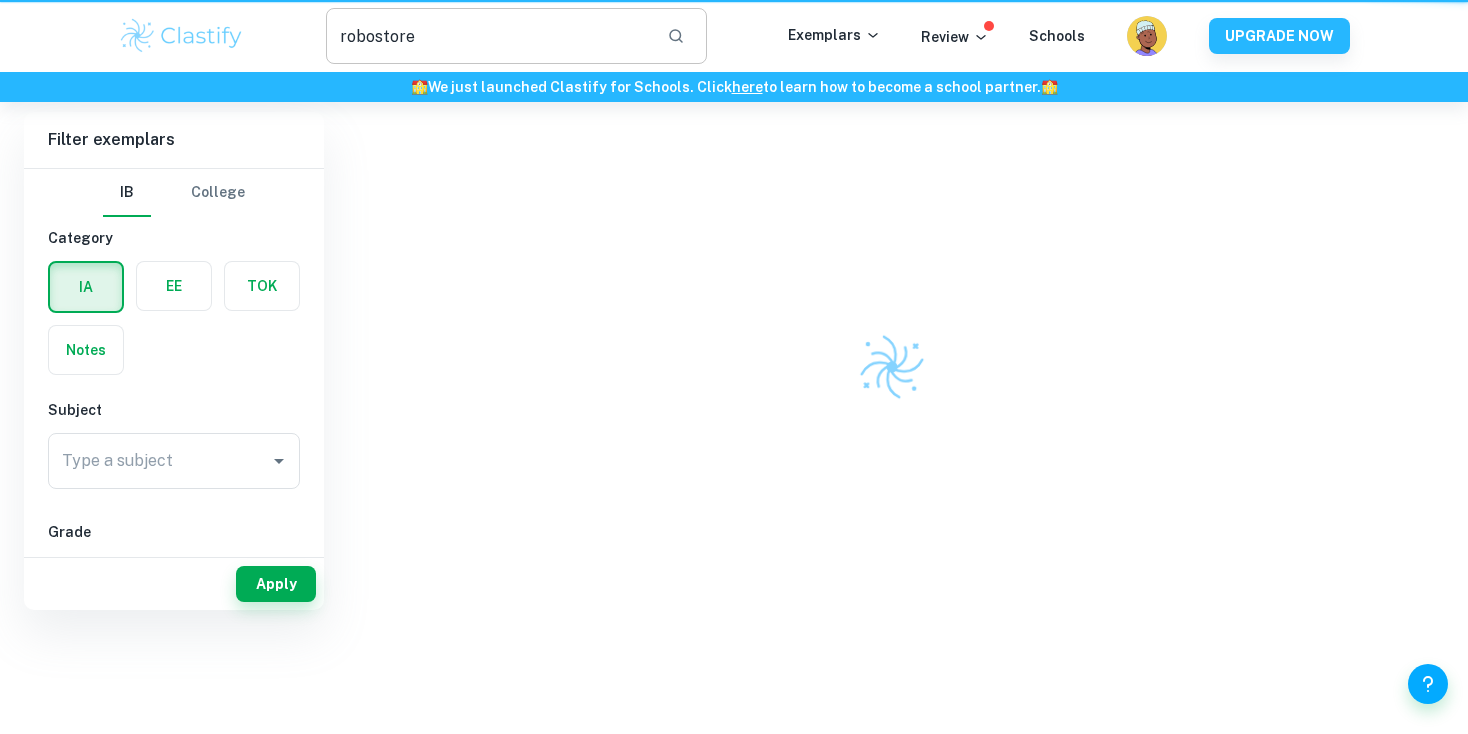 scroll, scrollTop: 0, scrollLeft: 0, axis: both 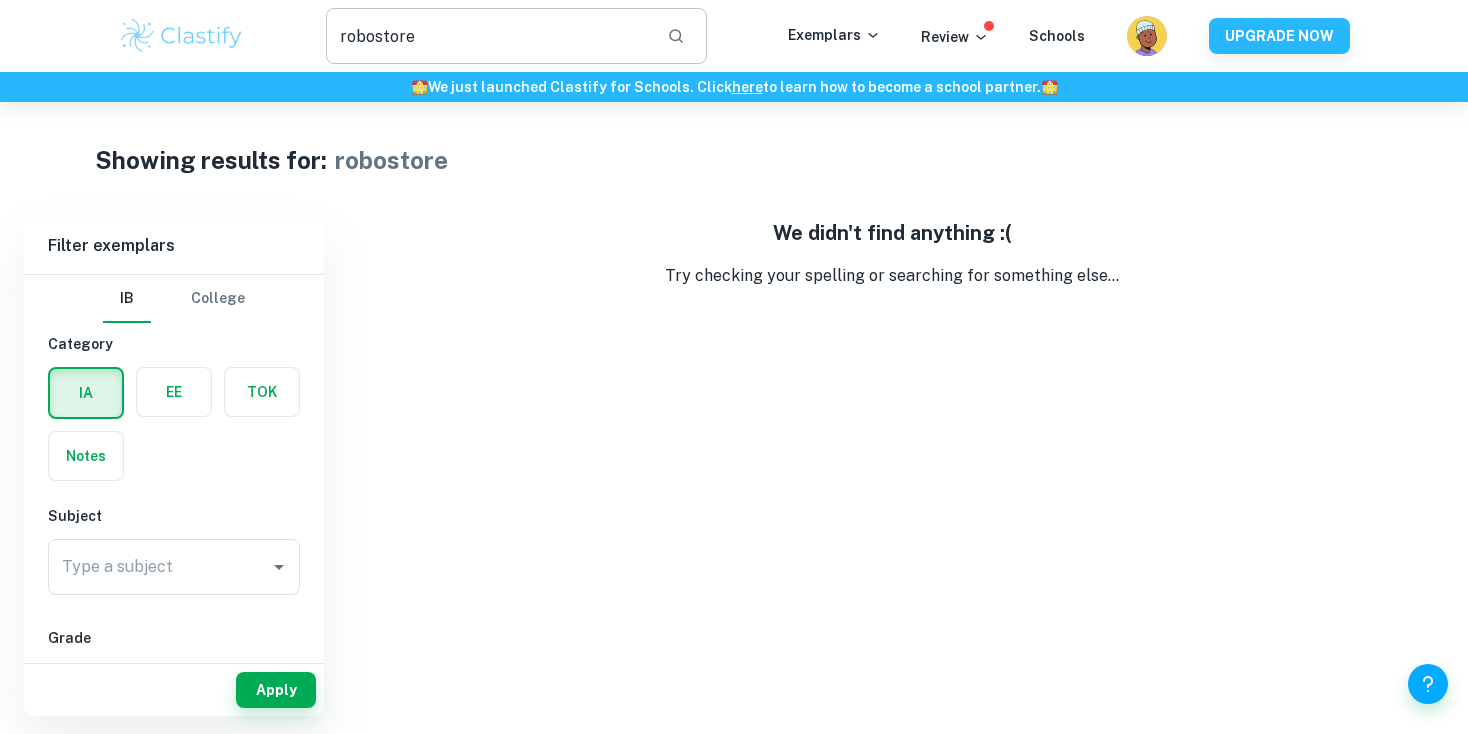 click on "robostore" at bounding box center (488, 36) 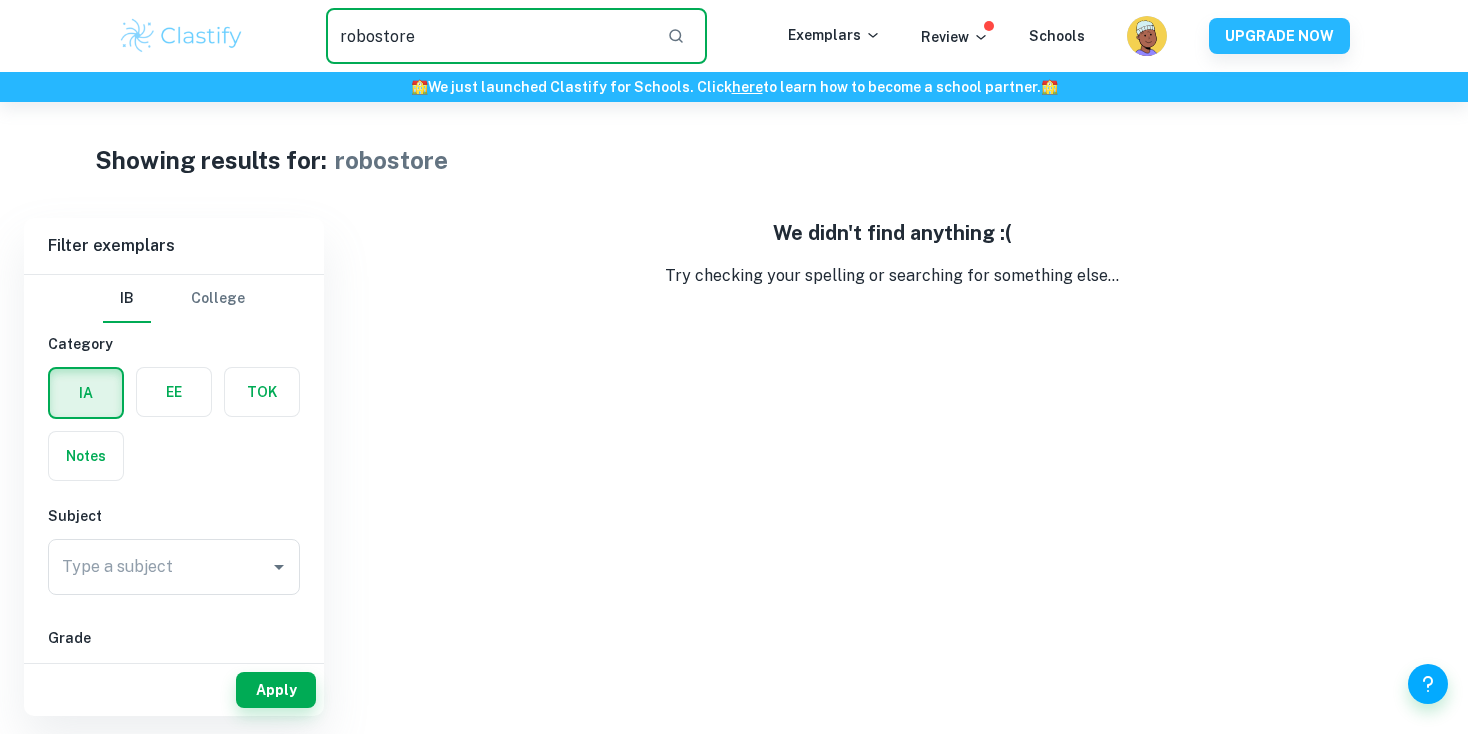 drag, startPoint x: 430, startPoint y: 36, endPoint x: 396, endPoint y: -9, distance: 56.400356 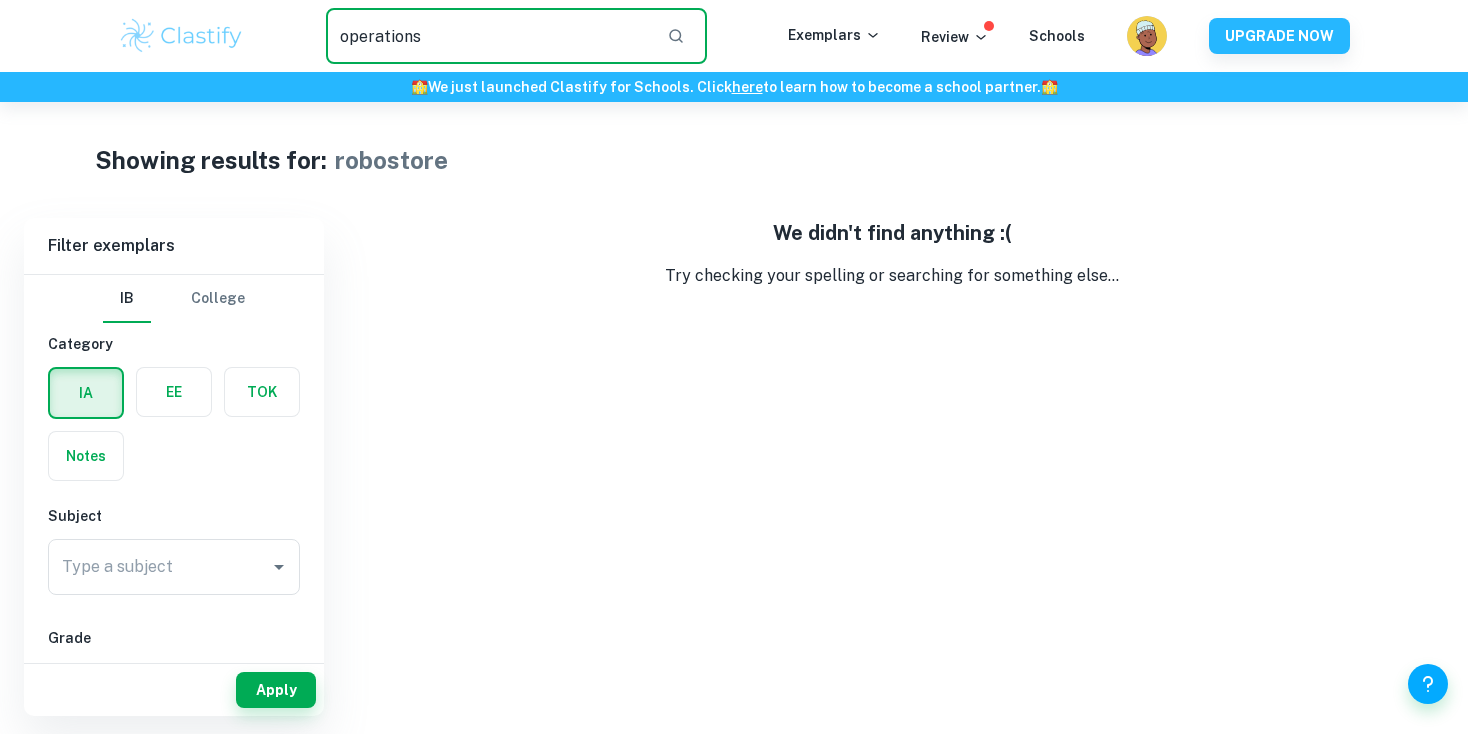 type on "operations" 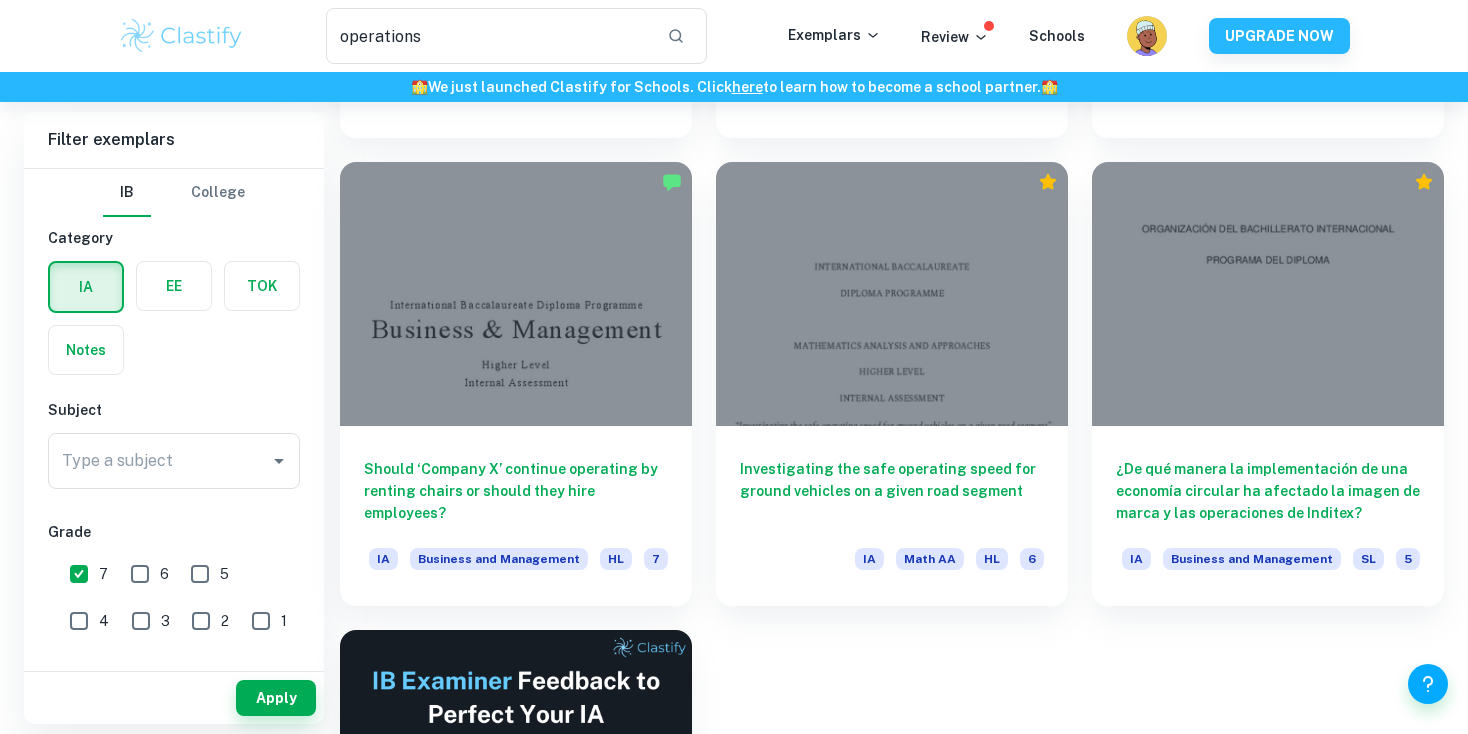 scroll, scrollTop: 2527, scrollLeft: 0, axis: vertical 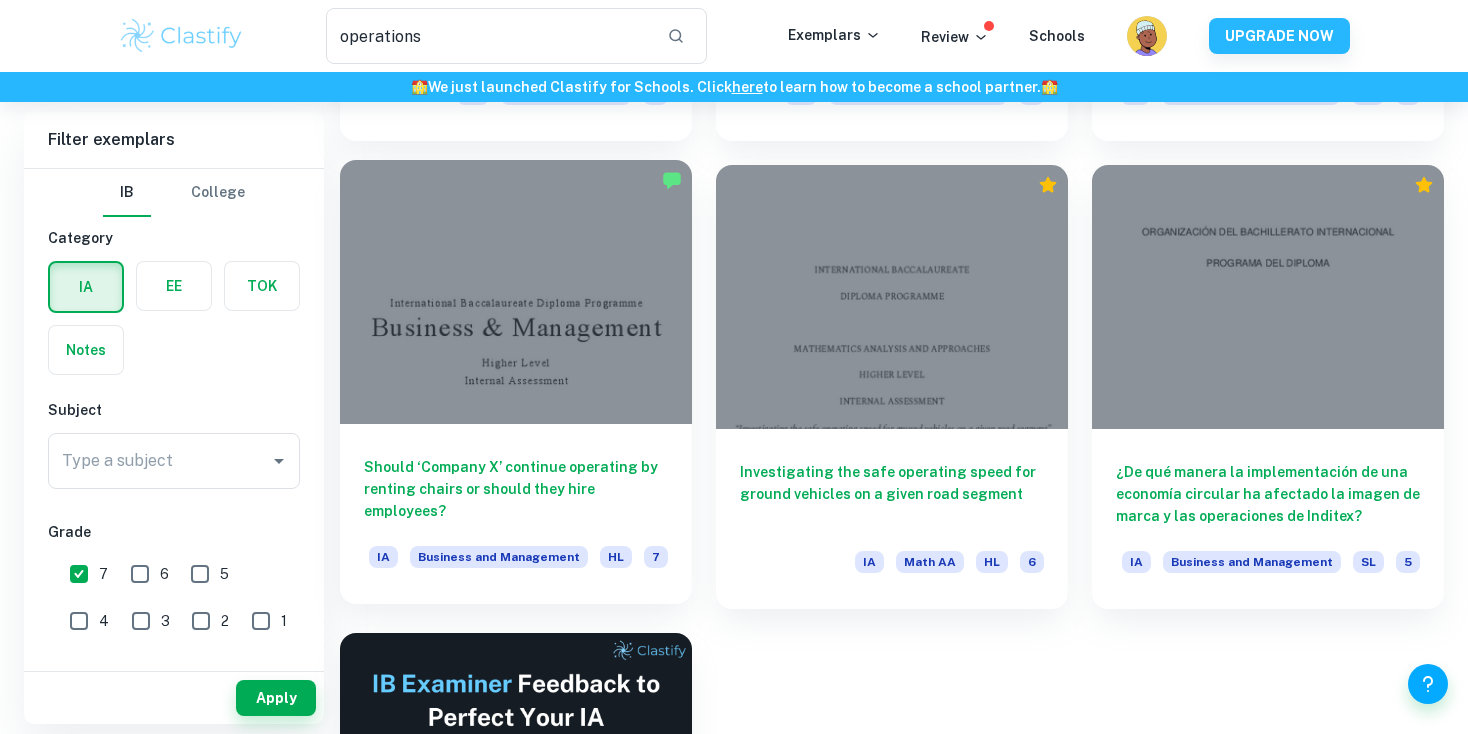 click at bounding box center [516, 292] 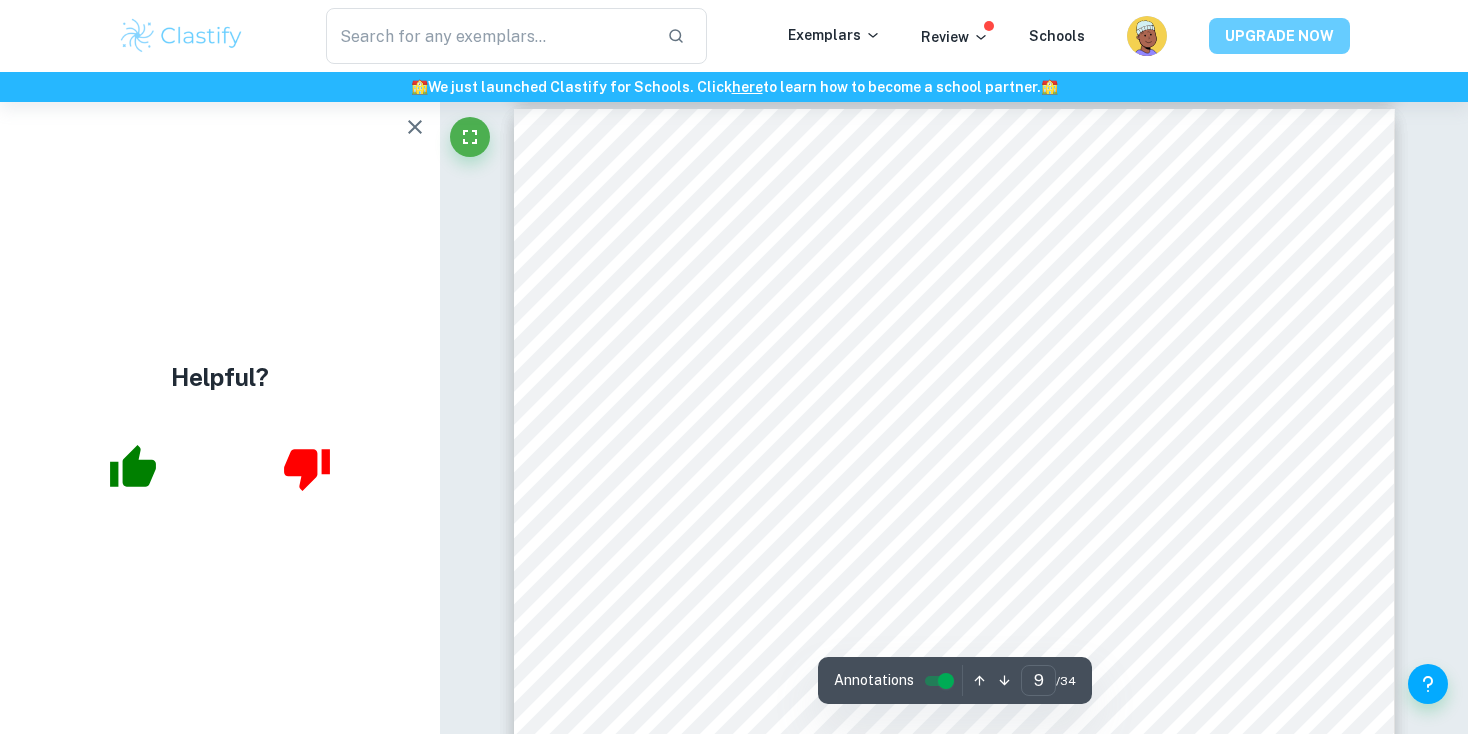 scroll, scrollTop: 10440, scrollLeft: 0, axis: vertical 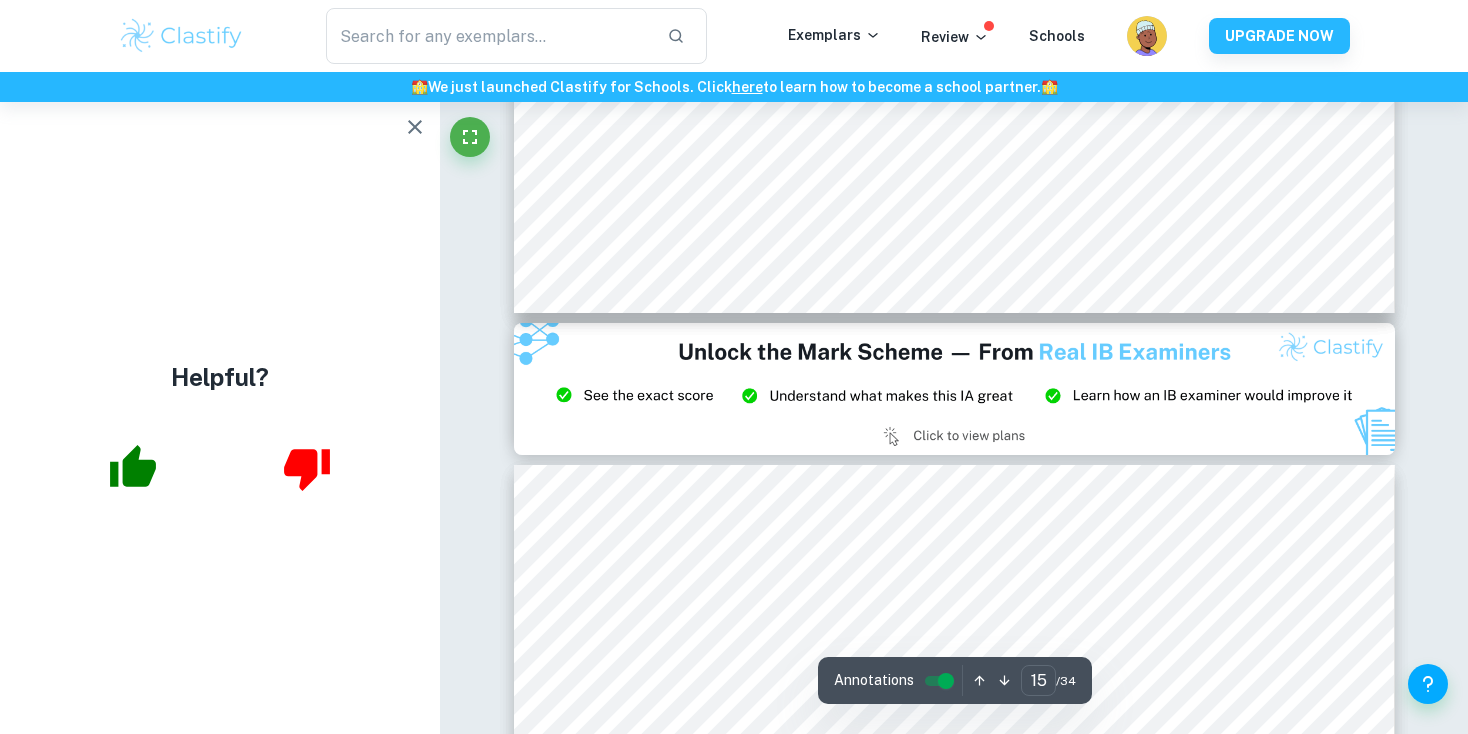 type on "14" 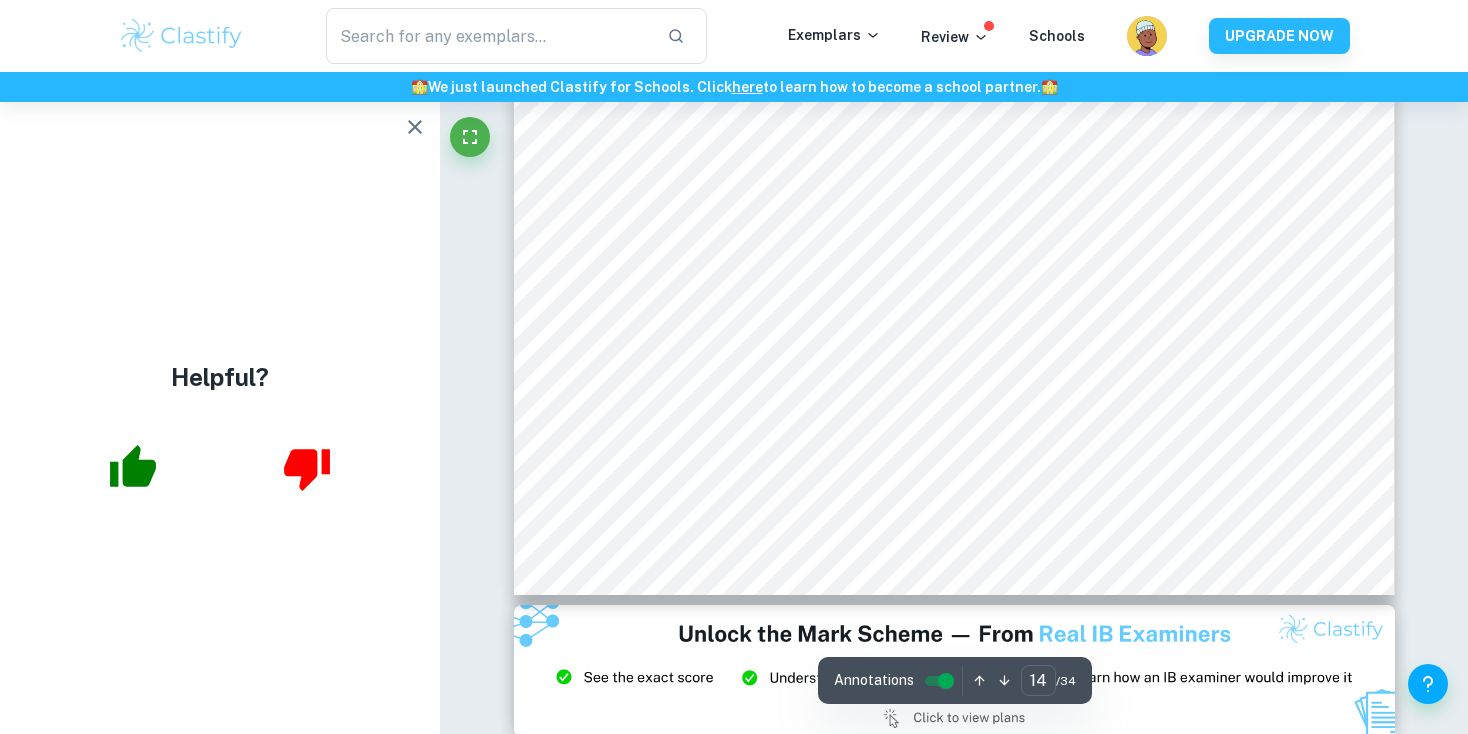 scroll, scrollTop: 16826, scrollLeft: 0, axis: vertical 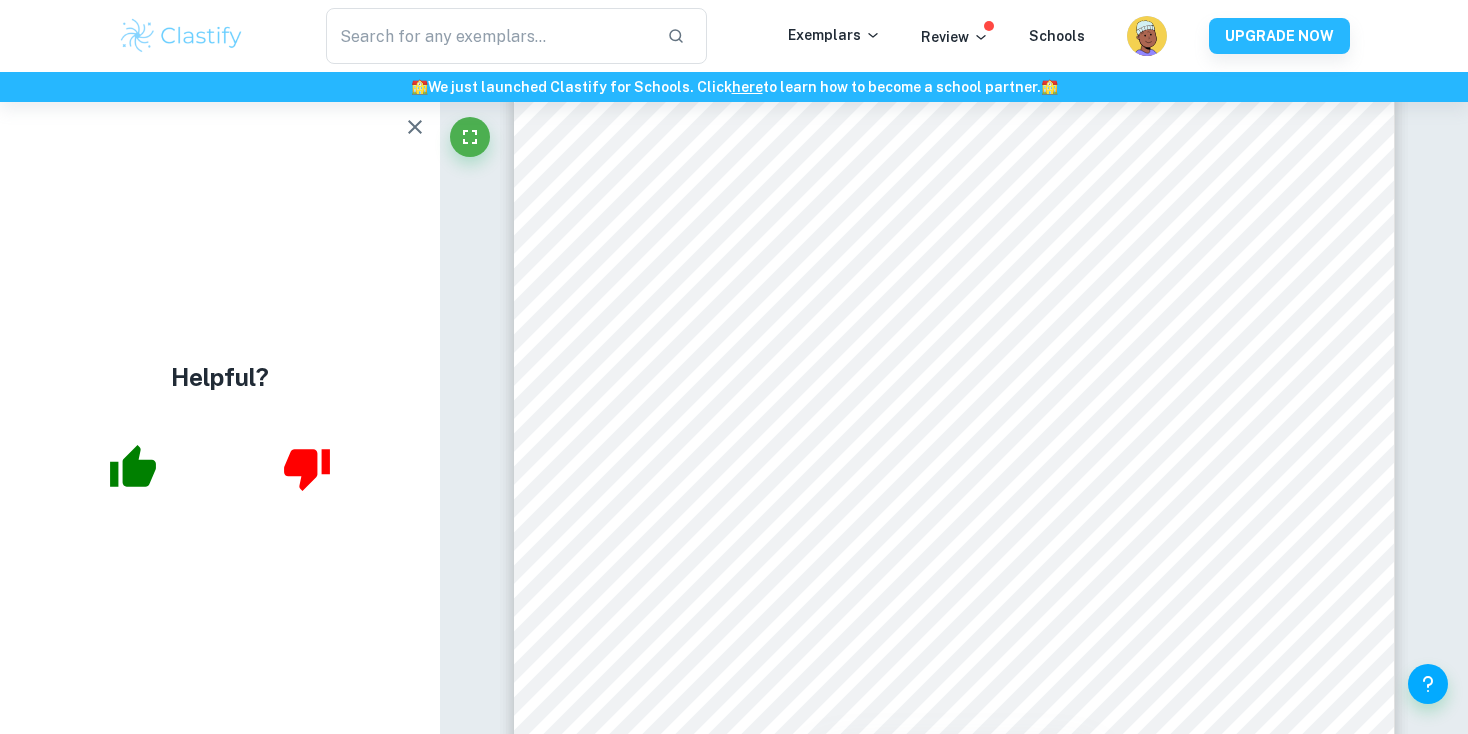 click at bounding box center [181, 36] 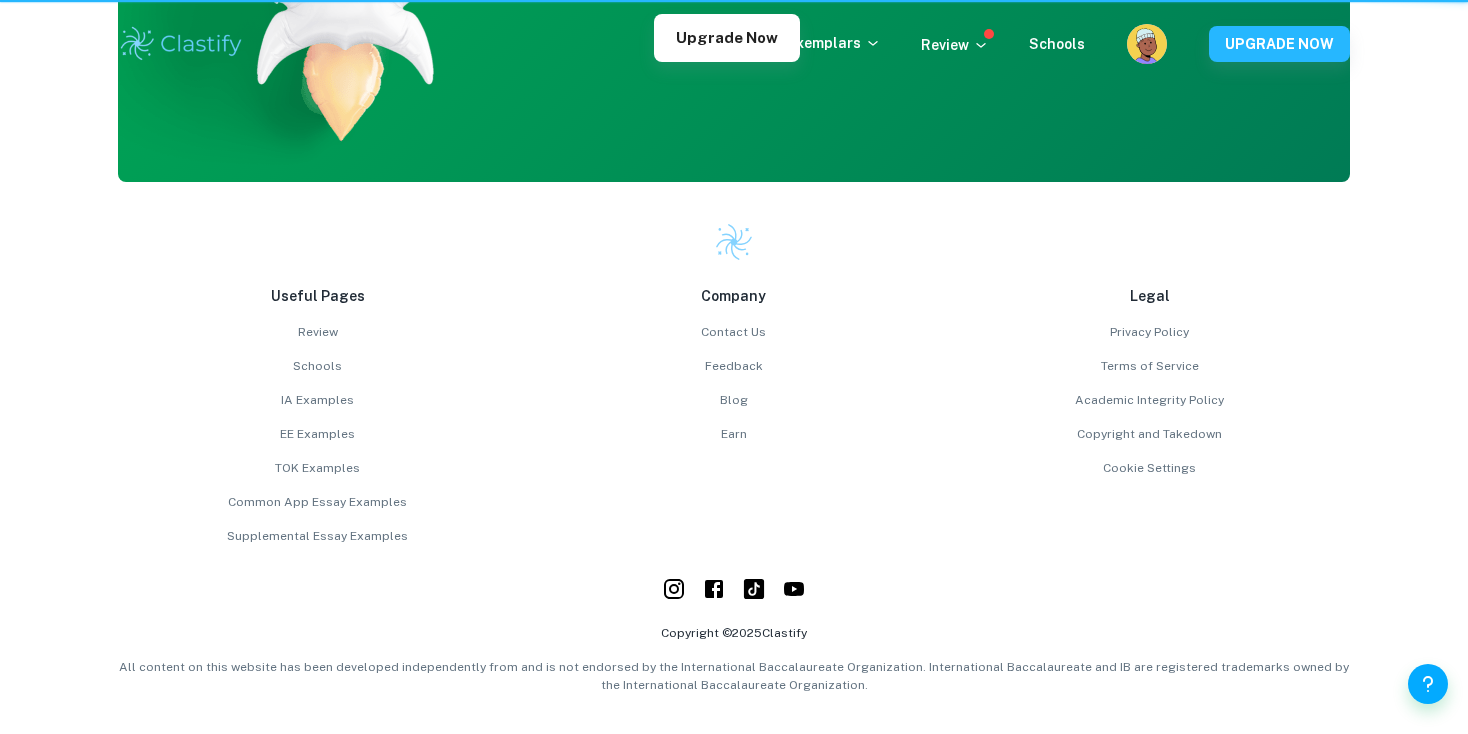 scroll, scrollTop: 0, scrollLeft: 0, axis: both 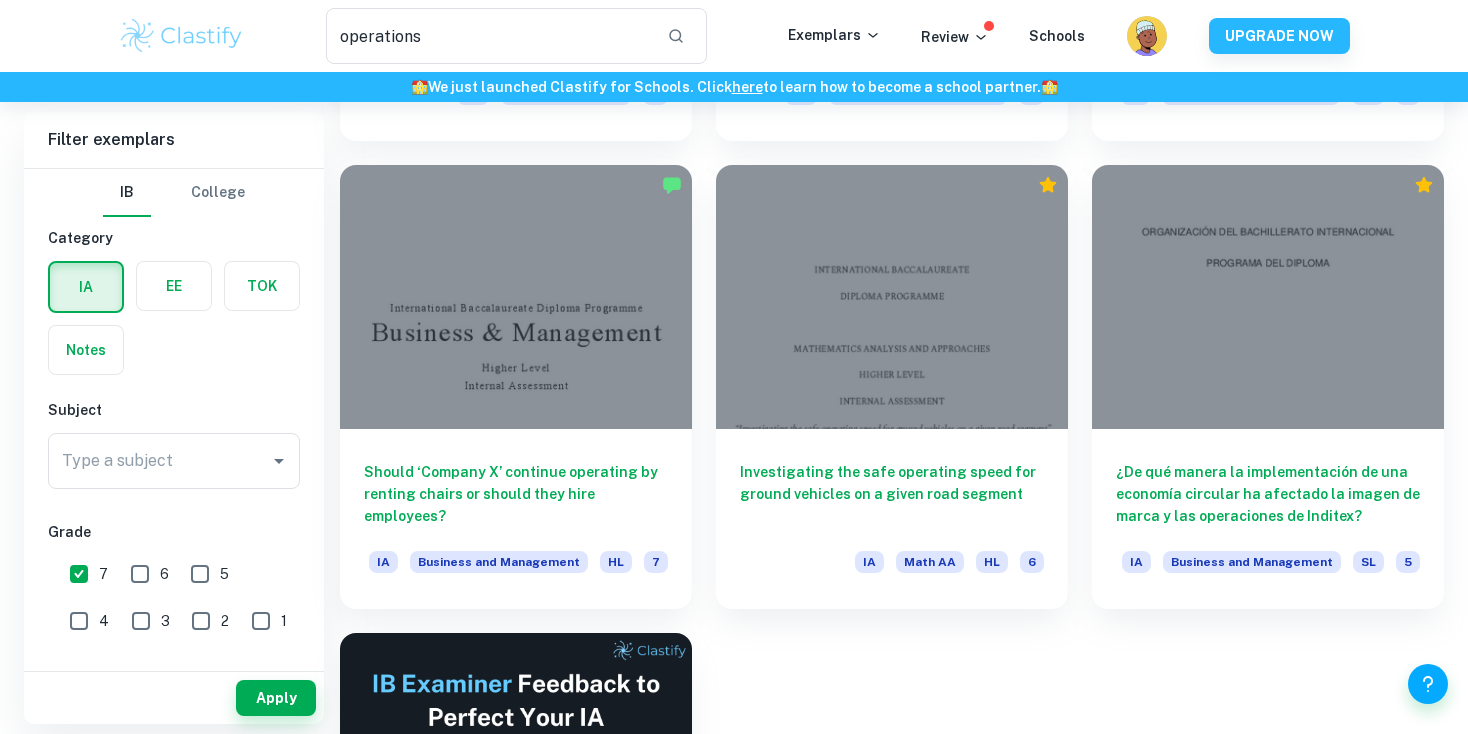 type on "robostore" 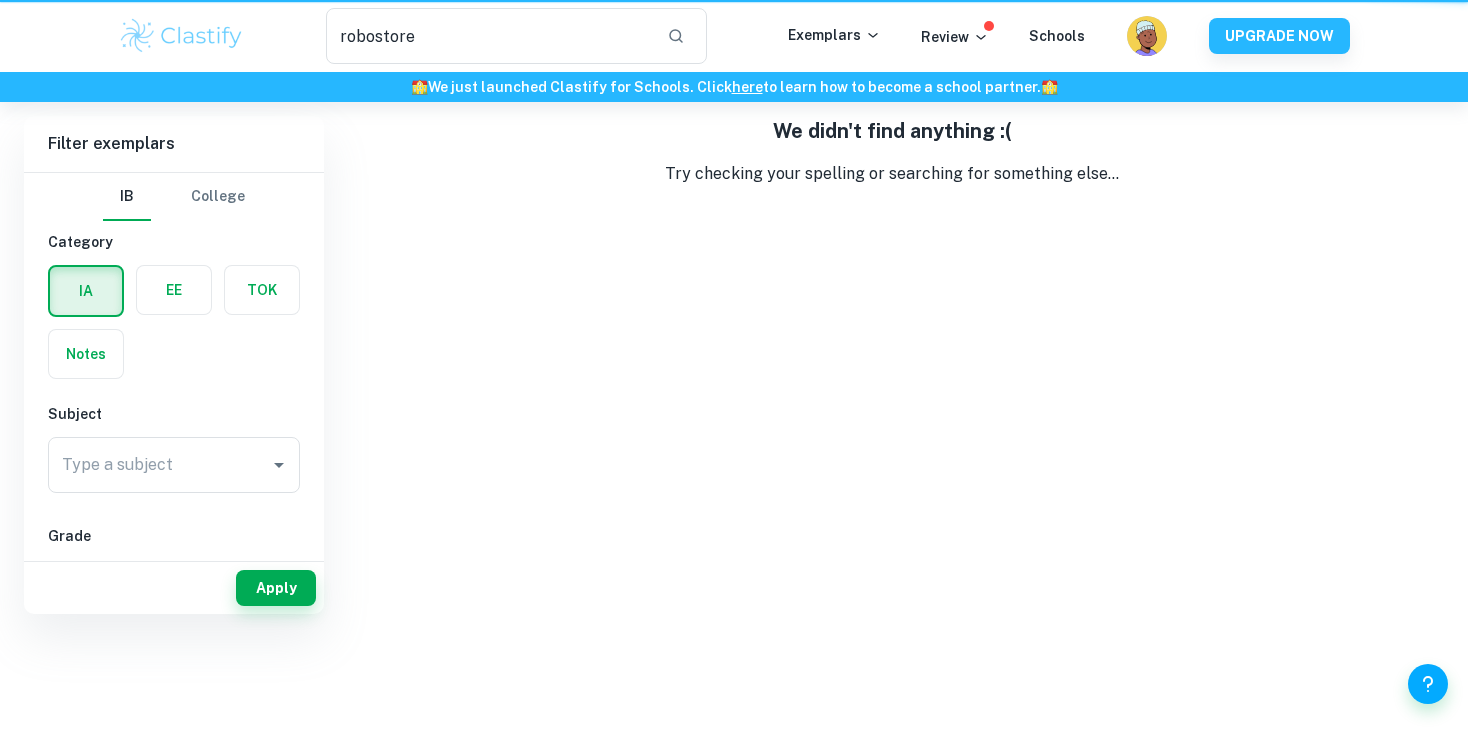 scroll, scrollTop: 0, scrollLeft: 0, axis: both 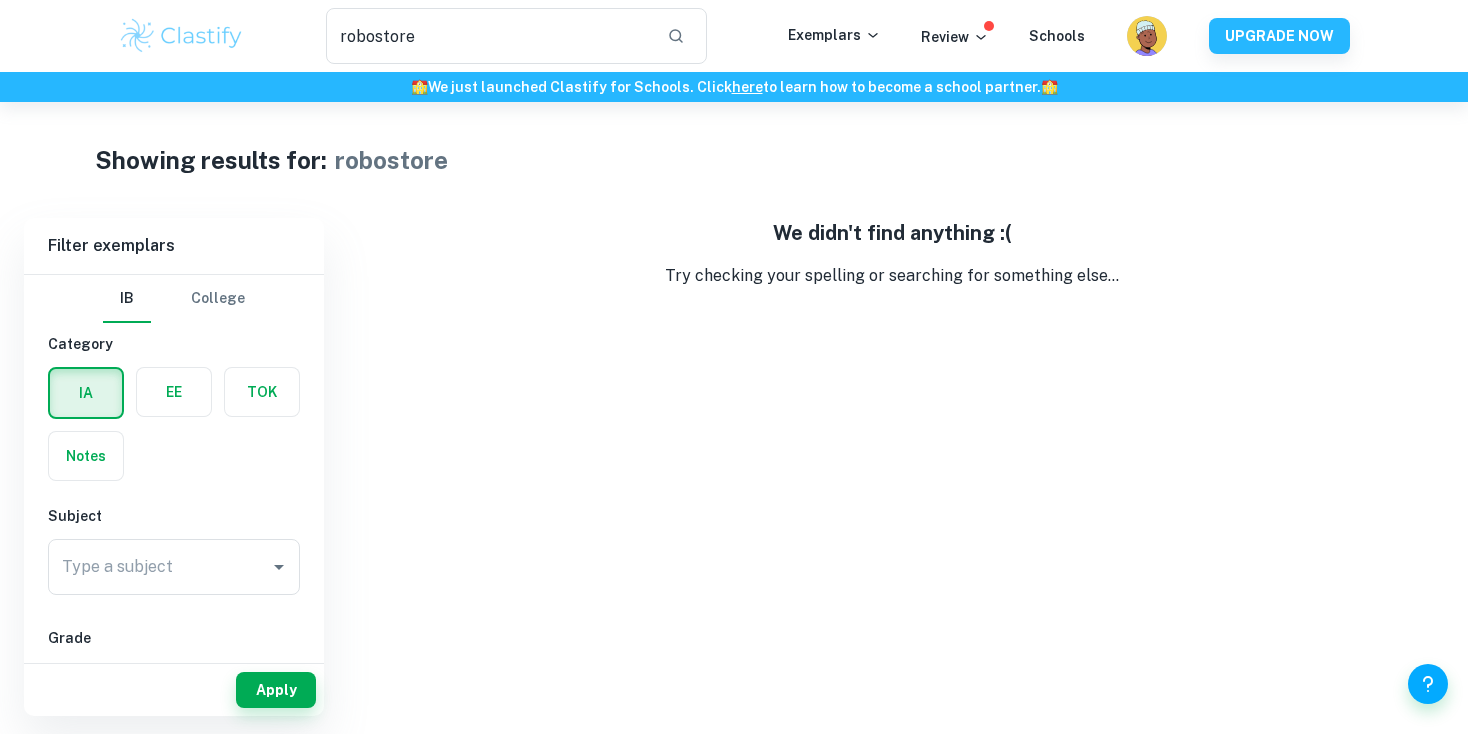 type 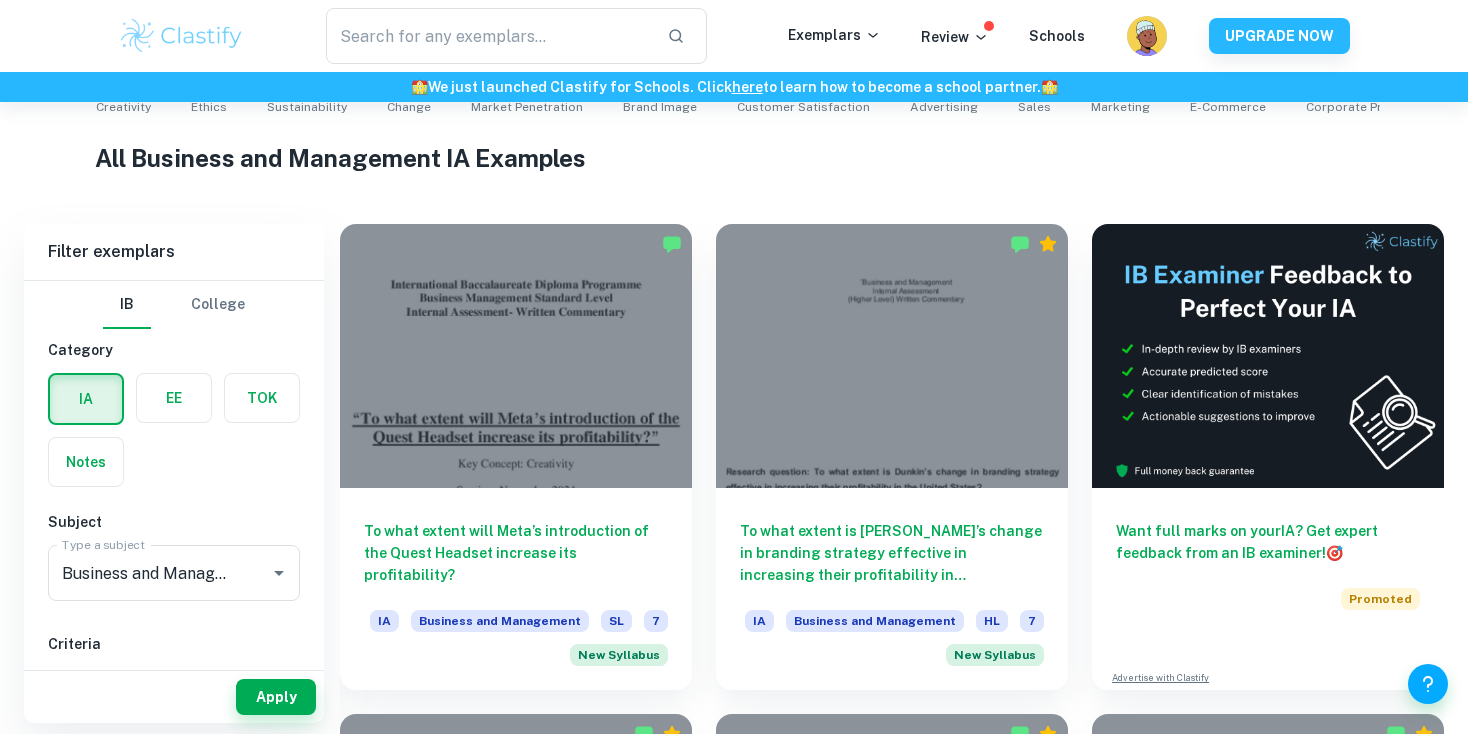 scroll, scrollTop: 448, scrollLeft: 0, axis: vertical 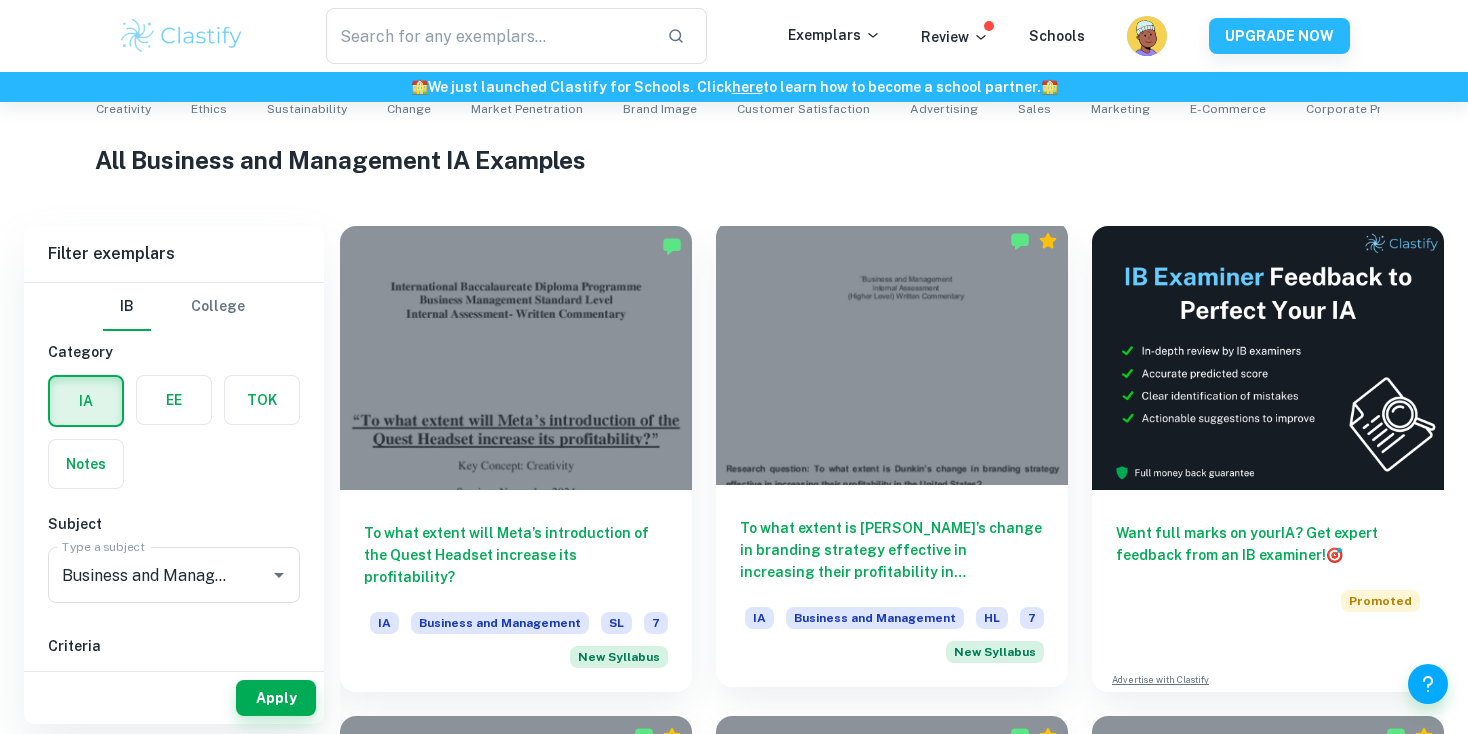 click at bounding box center (892, 353) 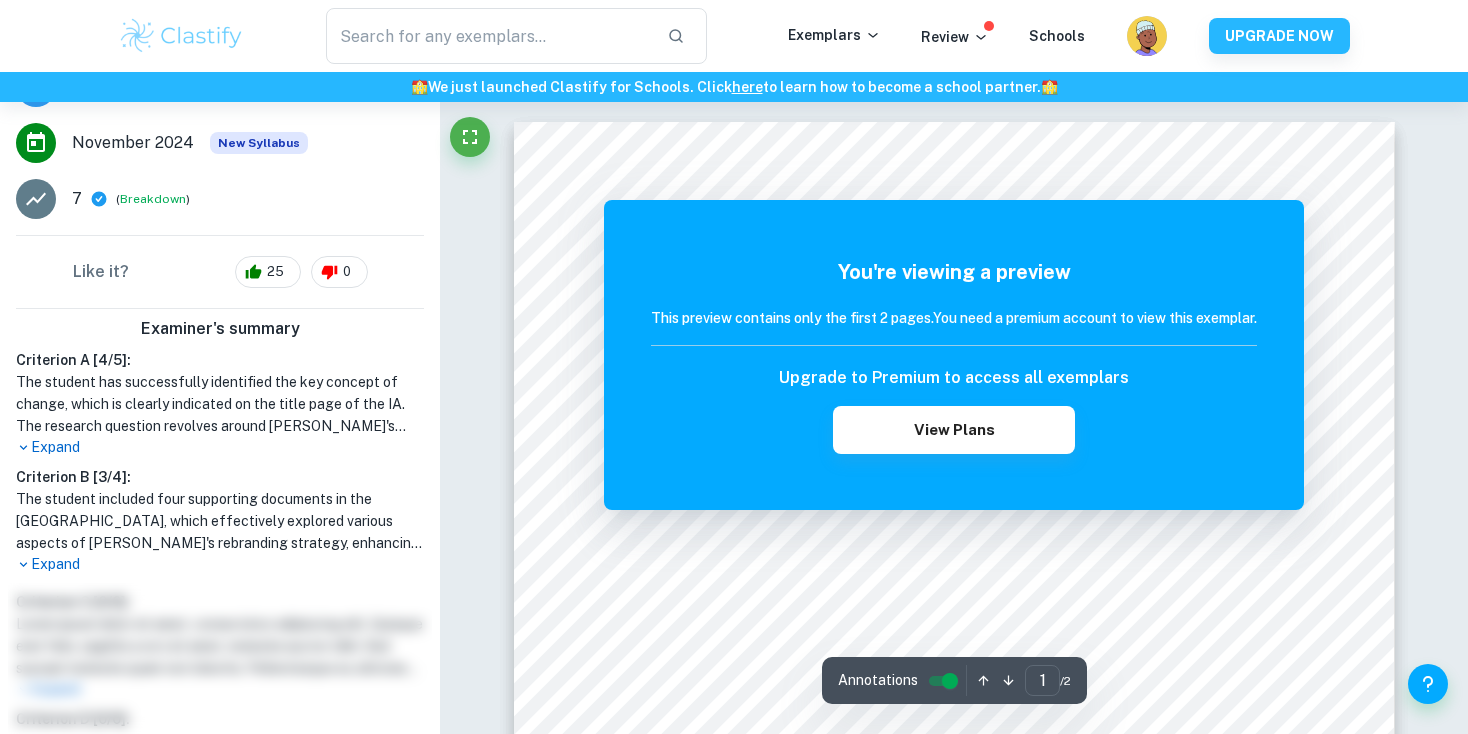 scroll, scrollTop: 383, scrollLeft: 0, axis: vertical 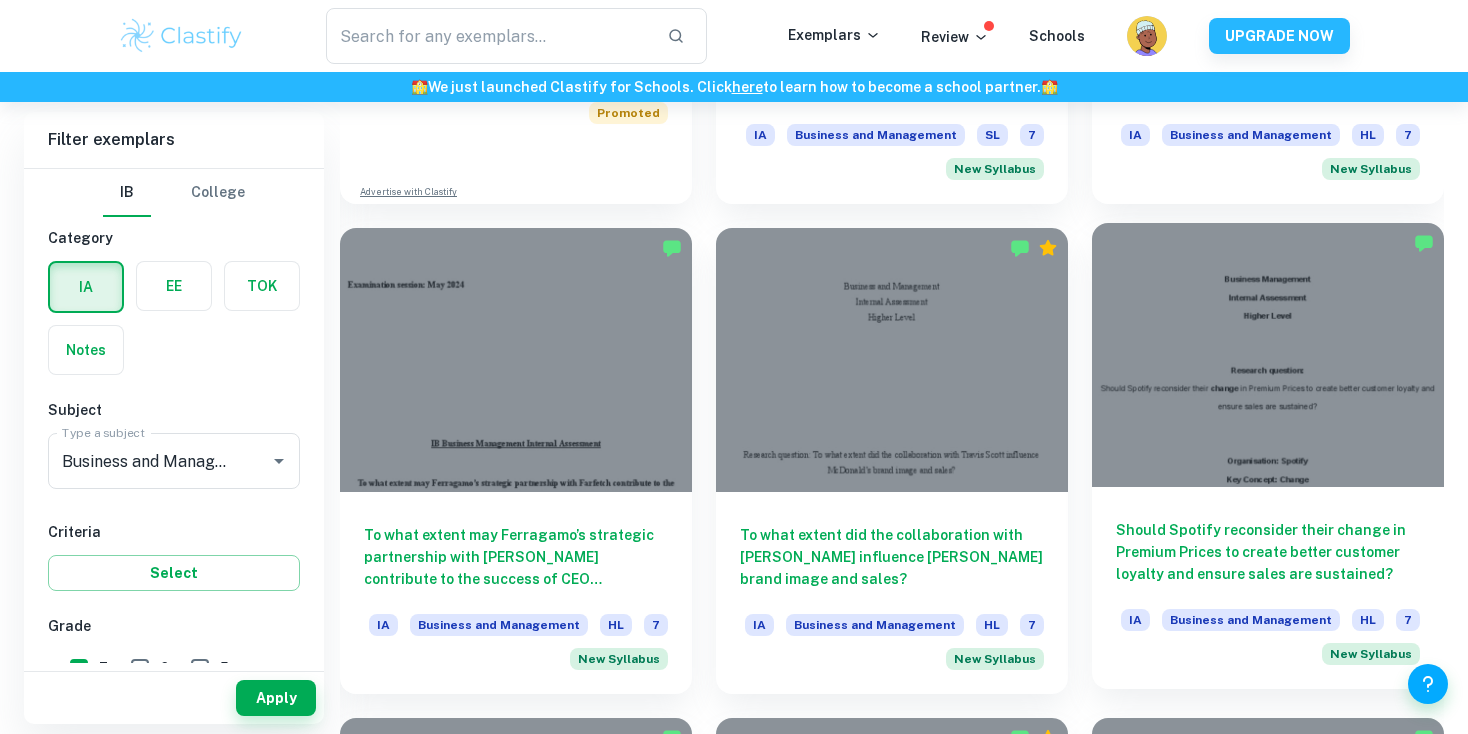 click at bounding box center [1268, 355] 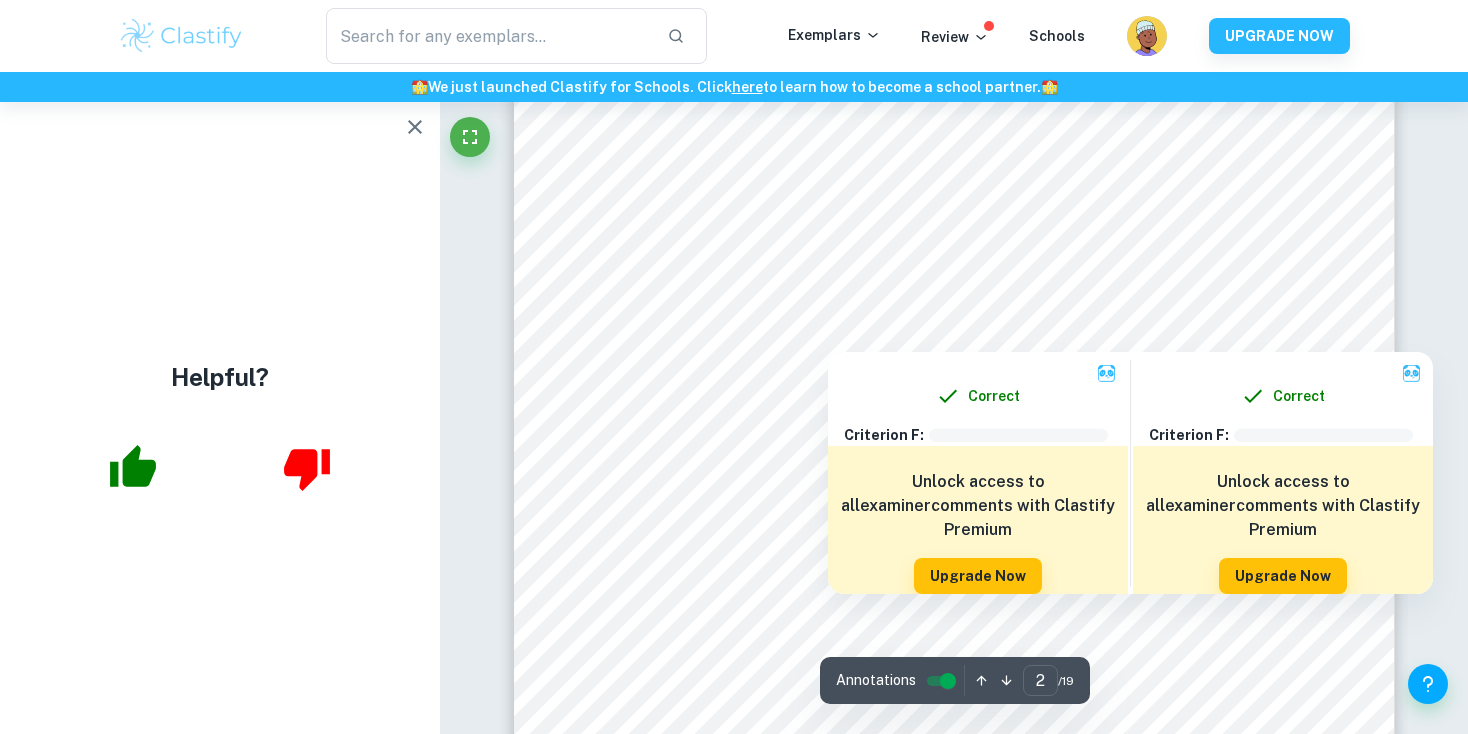 scroll, scrollTop: 1585, scrollLeft: 0, axis: vertical 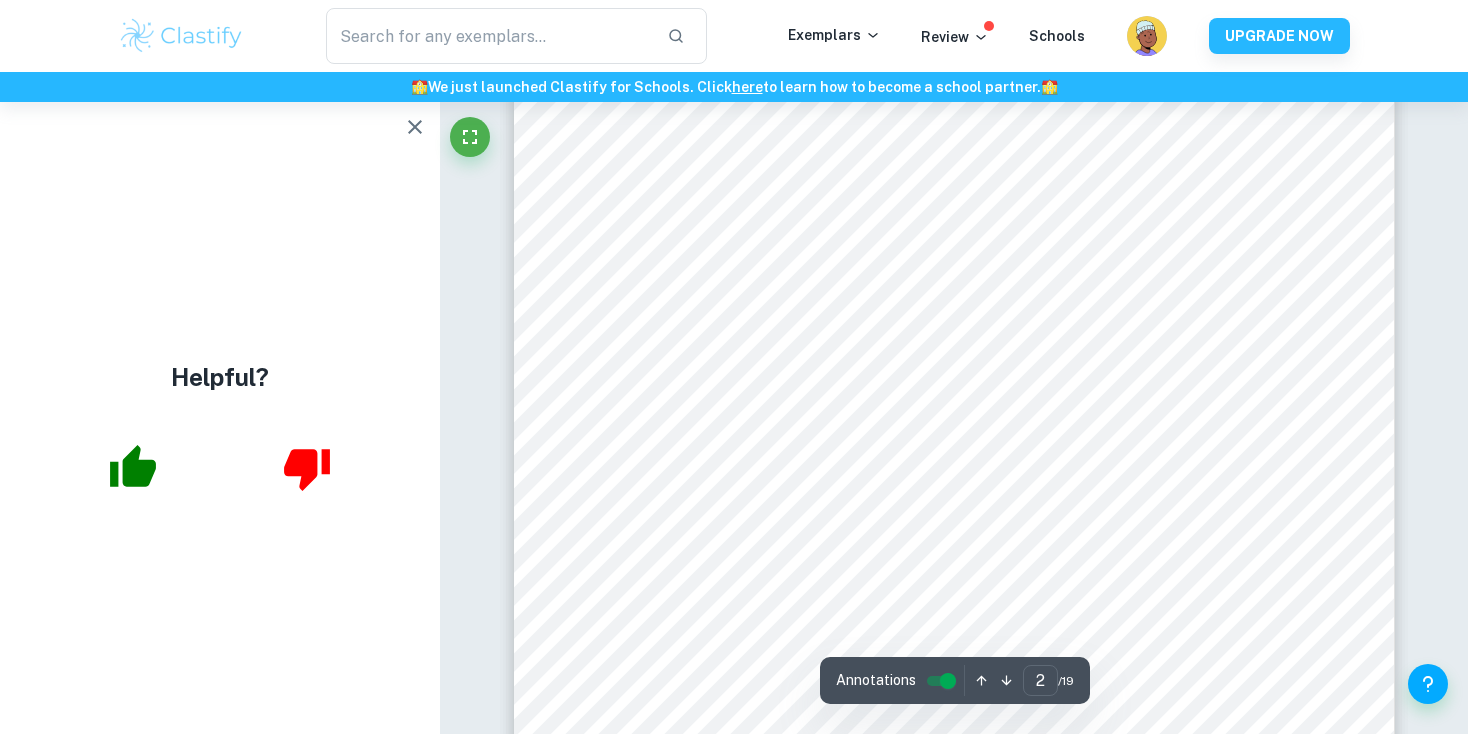 click on "Correct Criterion A :   The key concept identified is either change, creativity, ethics, or sustainability. If an IA fails to achieve this, a mark of 0 is given Comment:  The key concept chosen by the student is change. The student has articulated how Spotify's price increase represents a significant alteration in their business strategy, impacting customer loyalty and sales. The analysis of external factors affecting Spotify, including STEEPLE analysis, supports the exploration of change within the context of their pricing strategy. The student addresses how consumer perceptions and market conditions relate to this change. Correct Criterion A :   This key concept employed is clearly indicated on the title page (it can be included in the research question but does not have to, the title page is the prime requirement) Comment: Correct Criterion A :   The research question either tackles the company’s past issues (backward-looking) or its future (forward-looking) Comment: Correct Criterion A :   Comment: :" at bounding box center (954, 9731) 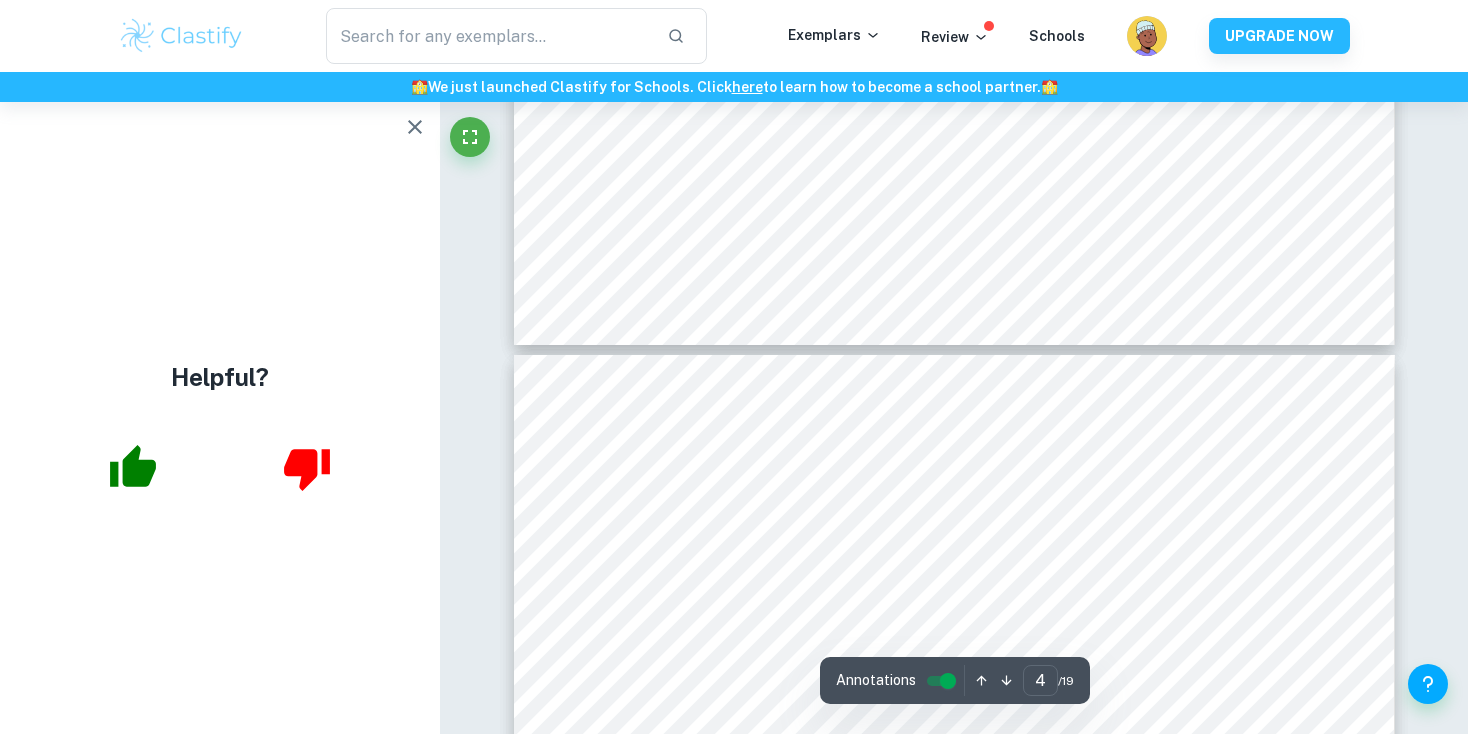 scroll, scrollTop: 3500, scrollLeft: 0, axis: vertical 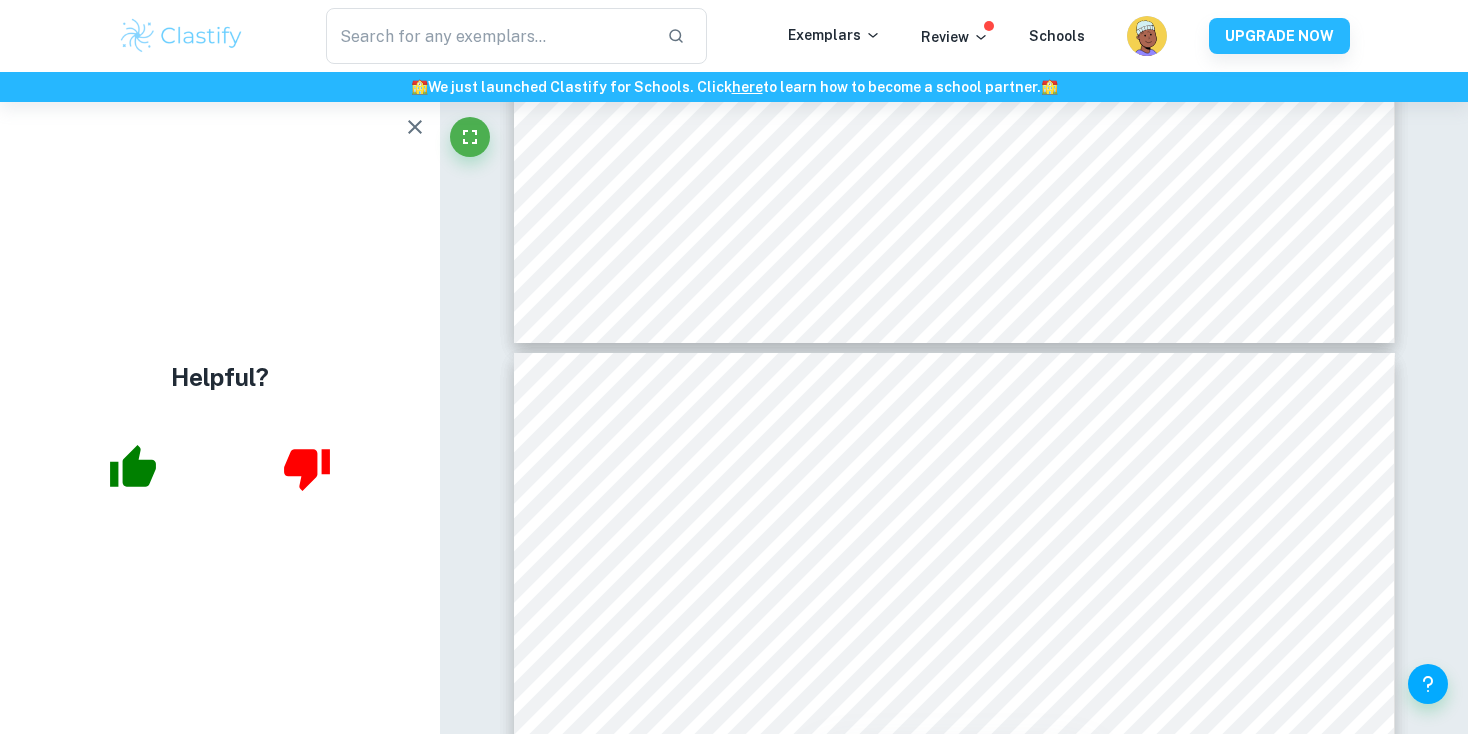 type on "3" 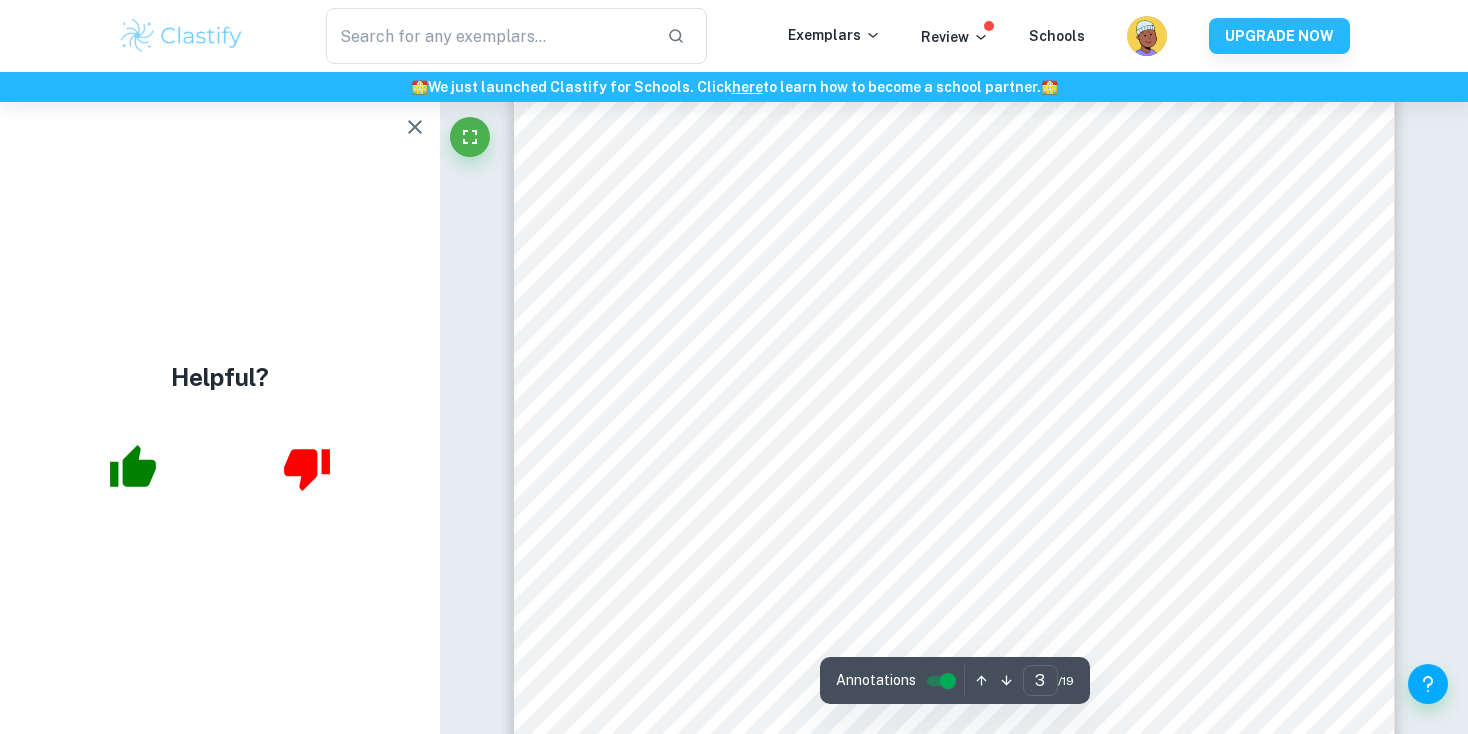 scroll, scrollTop: 2655, scrollLeft: 0, axis: vertical 